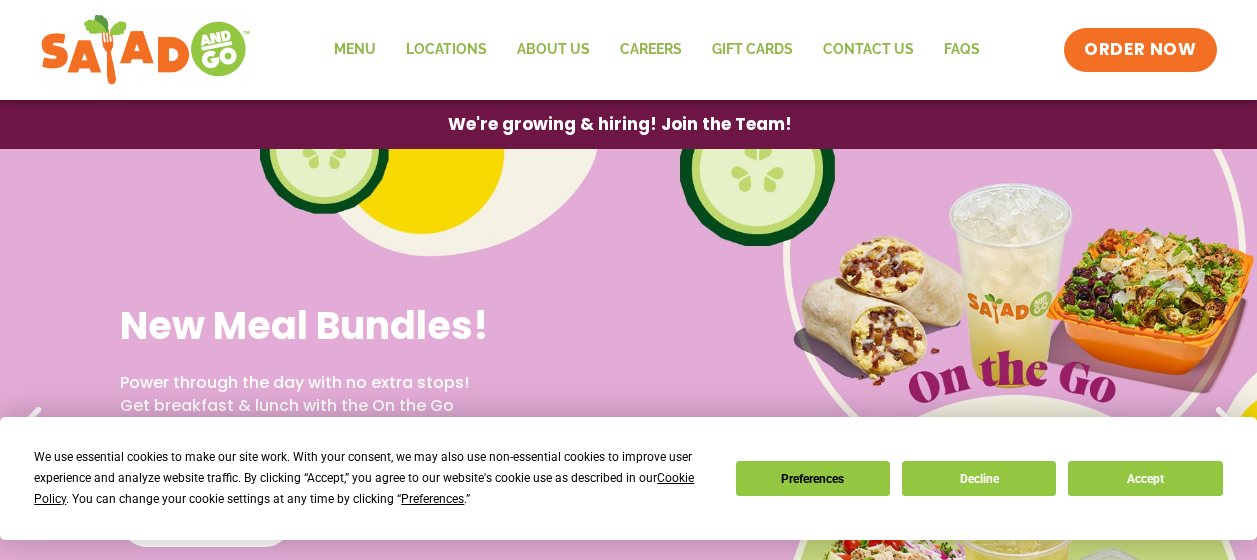 scroll, scrollTop: 0, scrollLeft: 0, axis: both 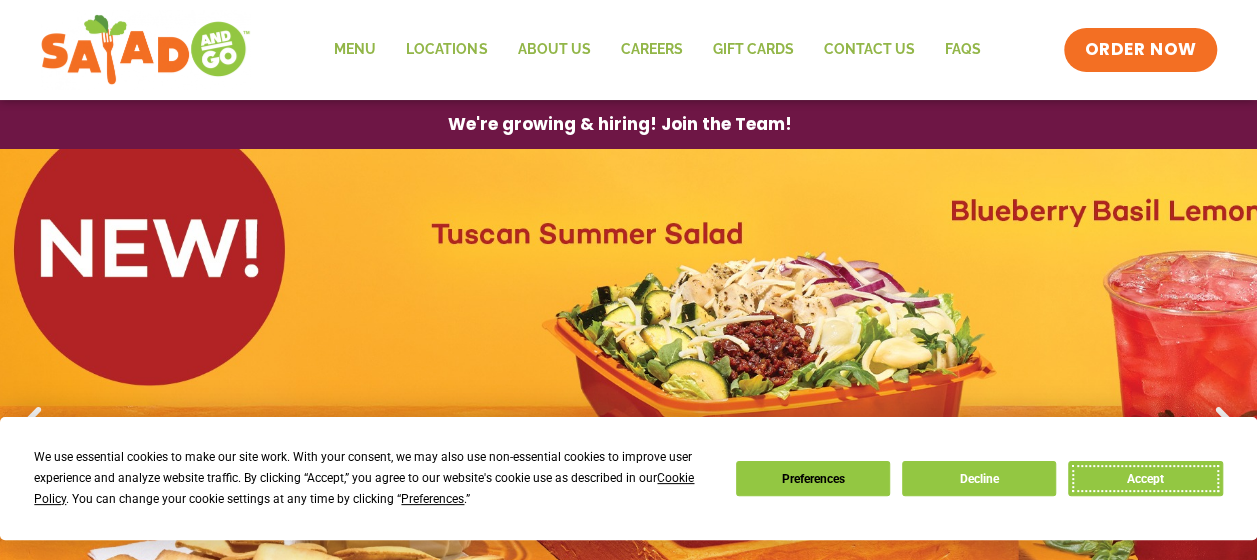click on "Accept" at bounding box center (1145, 478) 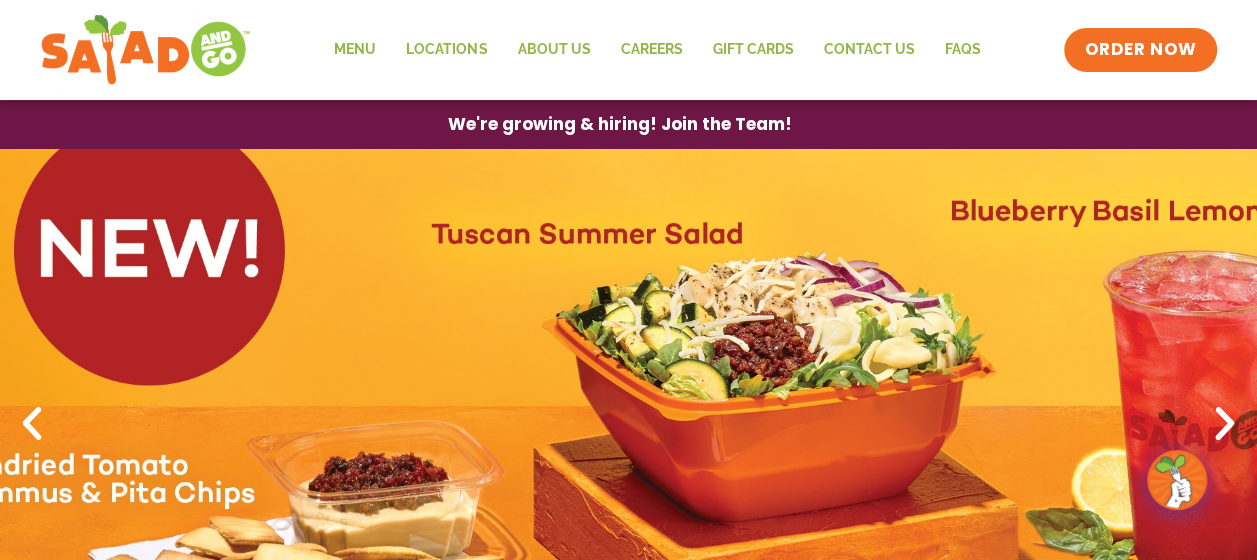click at bounding box center (1225, 424) 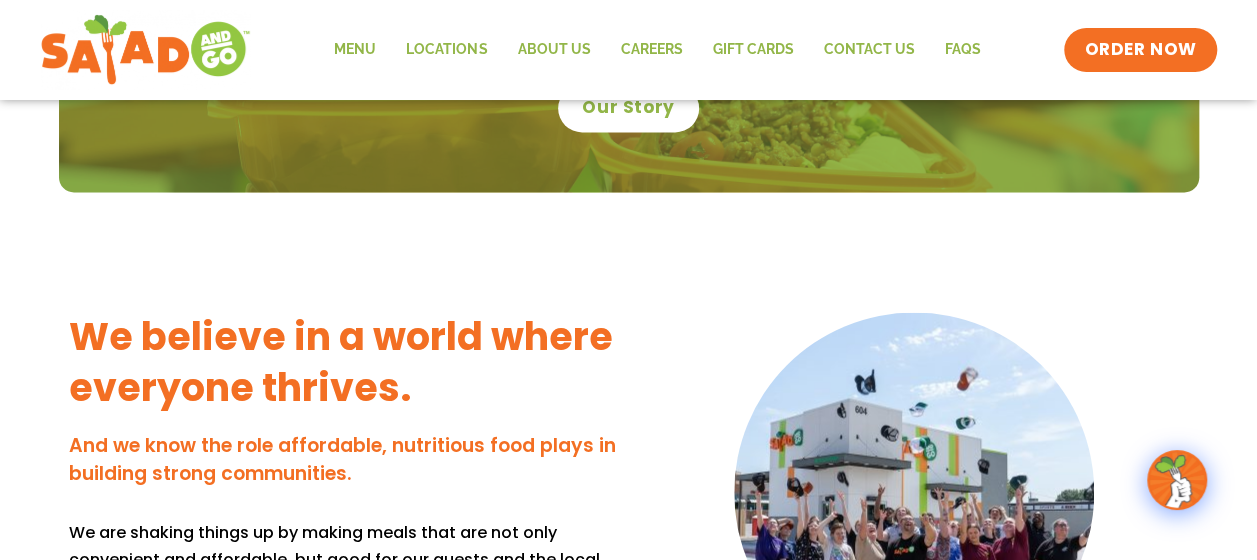 scroll, scrollTop: 1600, scrollLeft: 0, axis: vertical 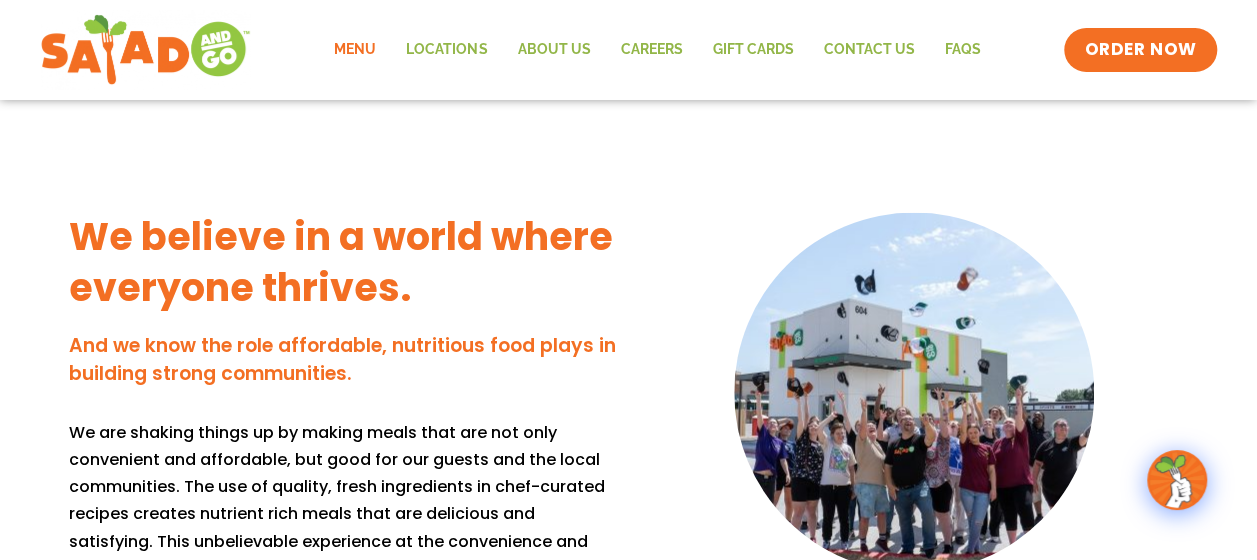 click on "Menu" 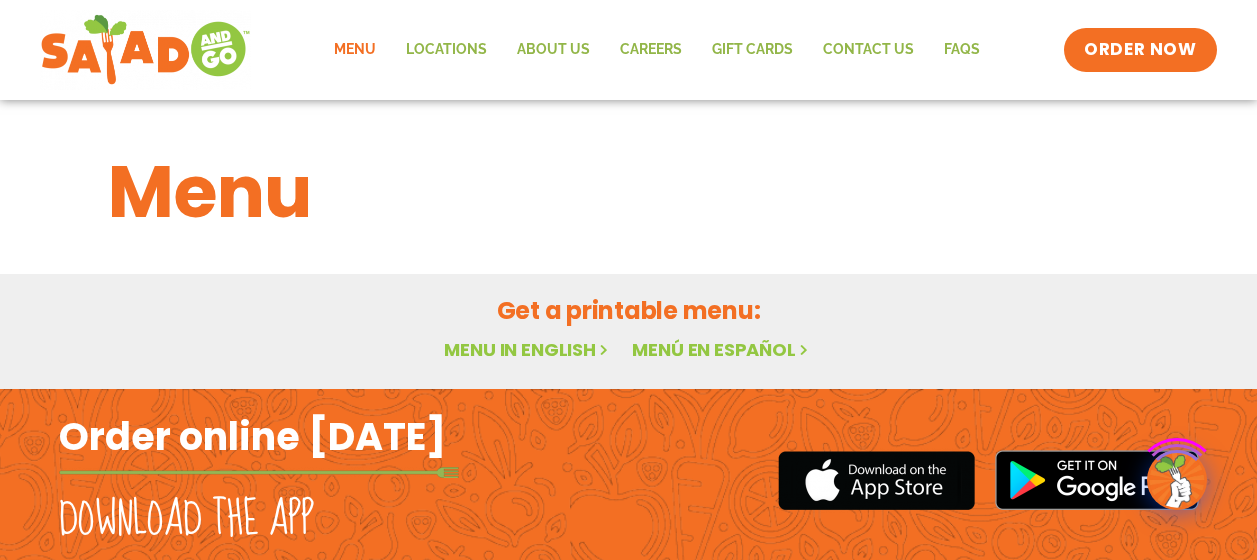 scroll, scrollTop: 0, scrollLeft: 0, axis: both 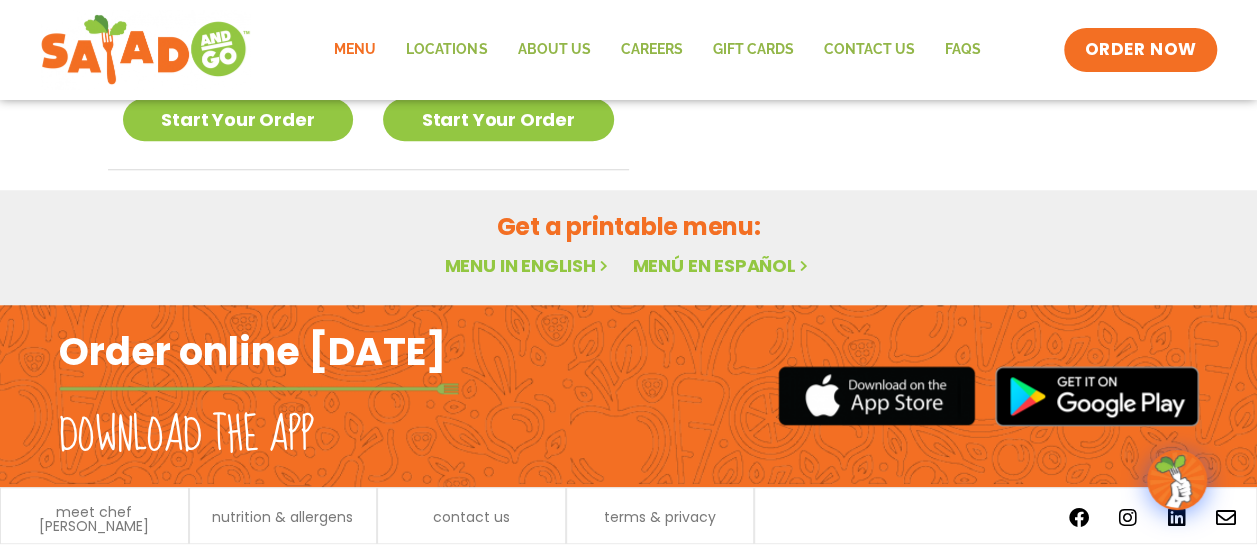 click on "Menu in English" at bounding box center (528, 265) 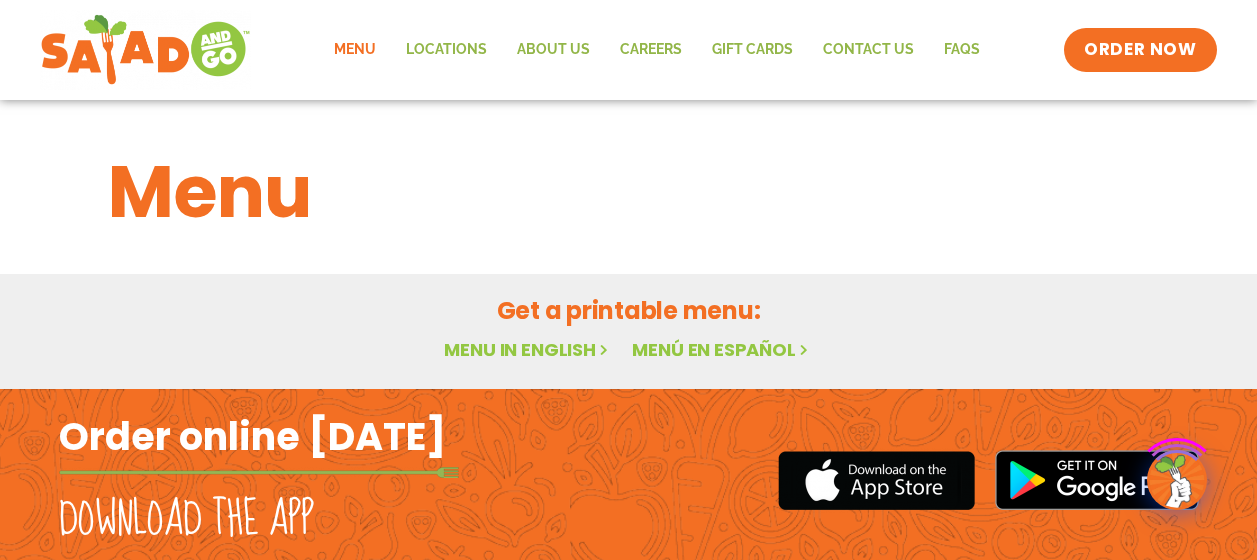 scroll, scrollTop: 0, scrollLeft: 0, axis: both 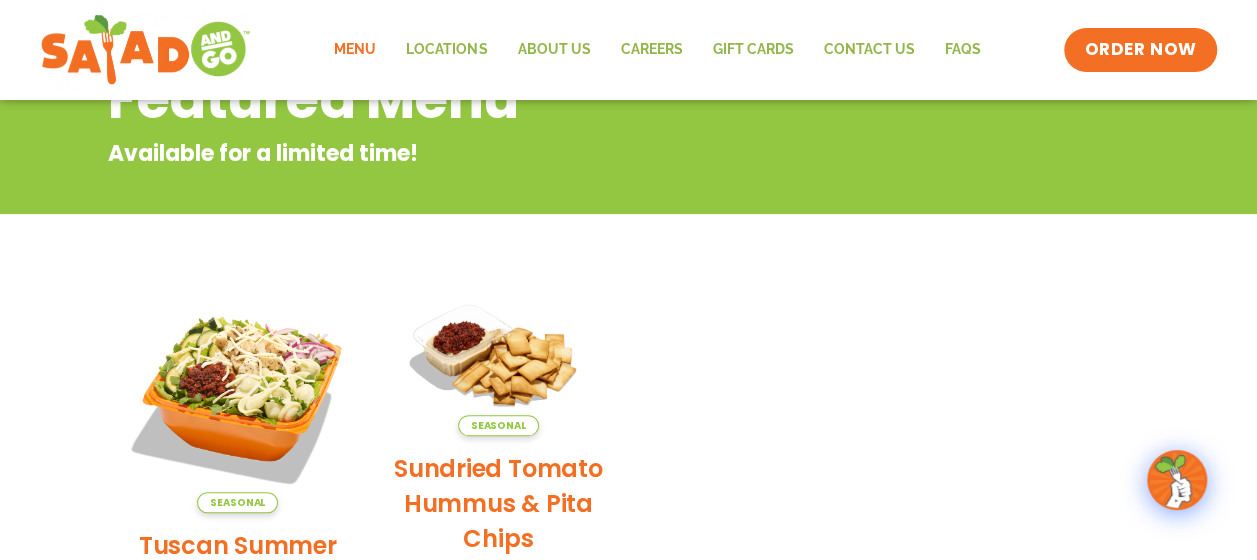 click on "Menu Locations About Us Careers GIFT CARDS Contact Us FAQs     Menu Menu Locations About Us Careers GIFT CARDS Contact Us FAQs       ORDER NOW" at bounding box center [628, 50] 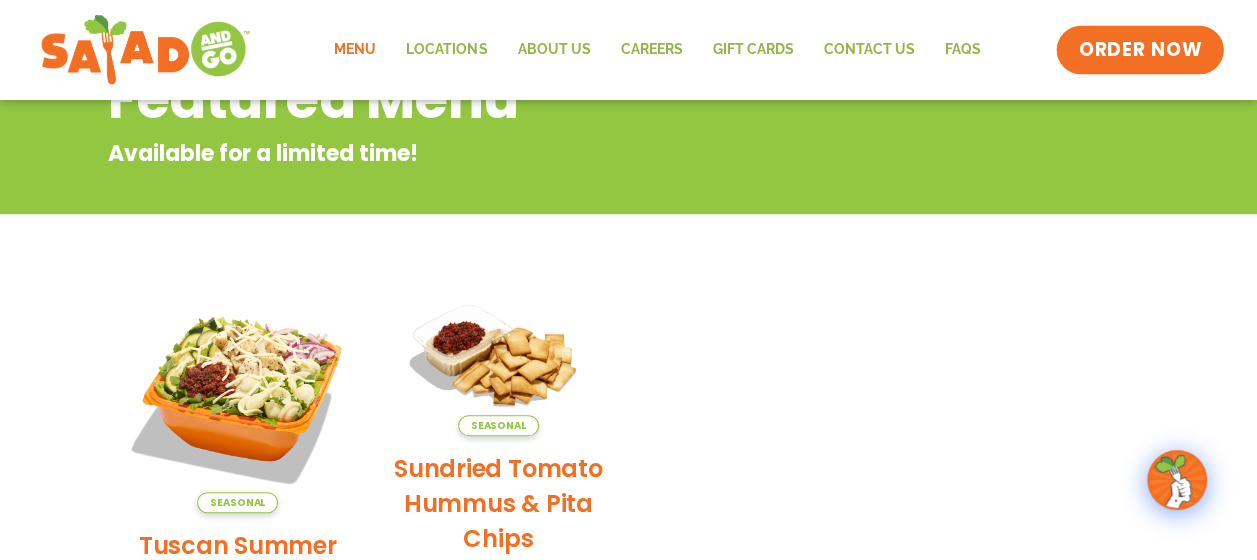click on "ORDER NOW" at bounding box center [1141, 50] 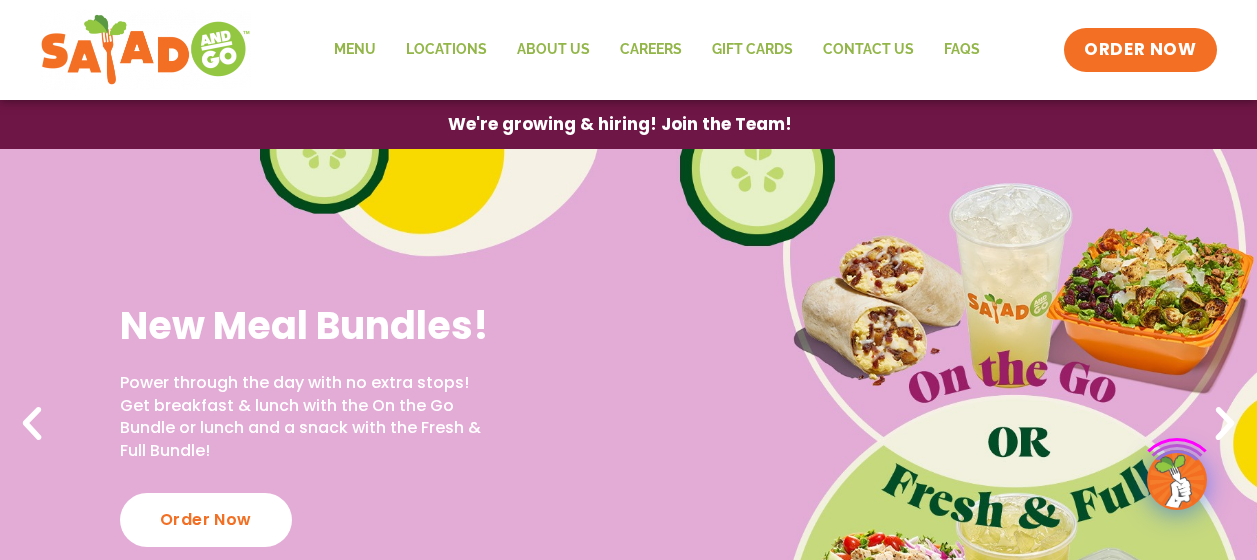 scroll, scrollTop: 0, scrollLeft: 0, axis: both 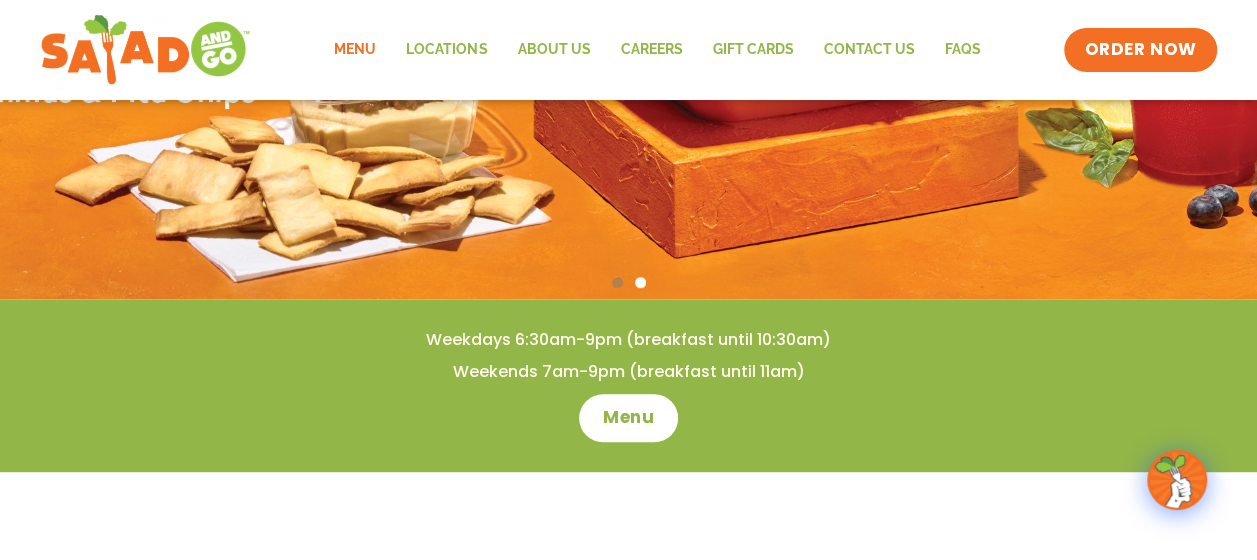click on "Menu" 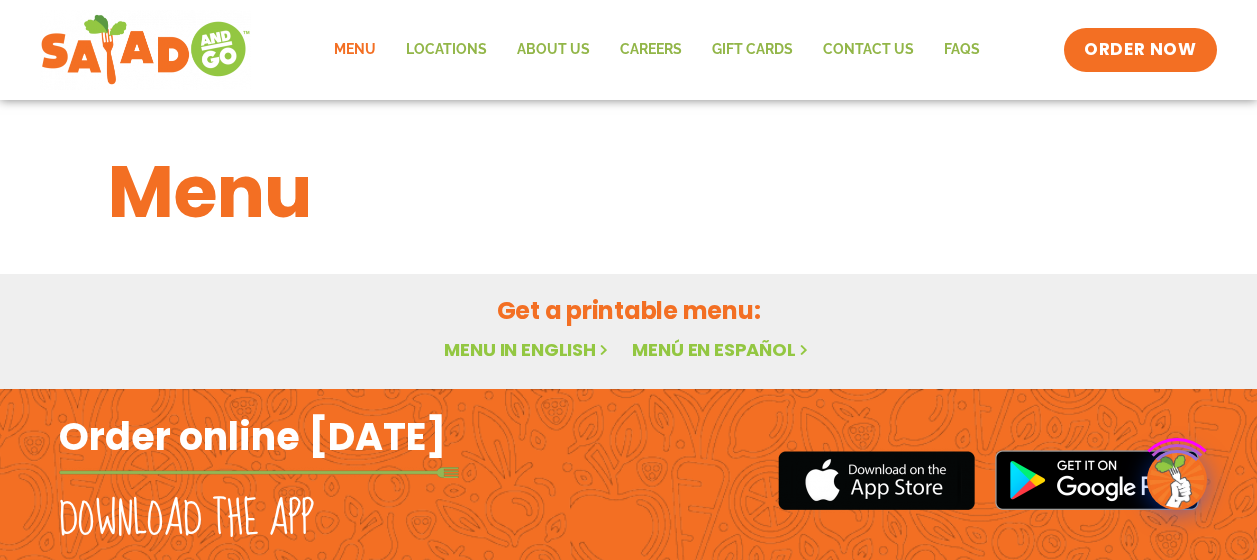 scroll, scrollTop: 0, scrollLeft: 0, axis: both 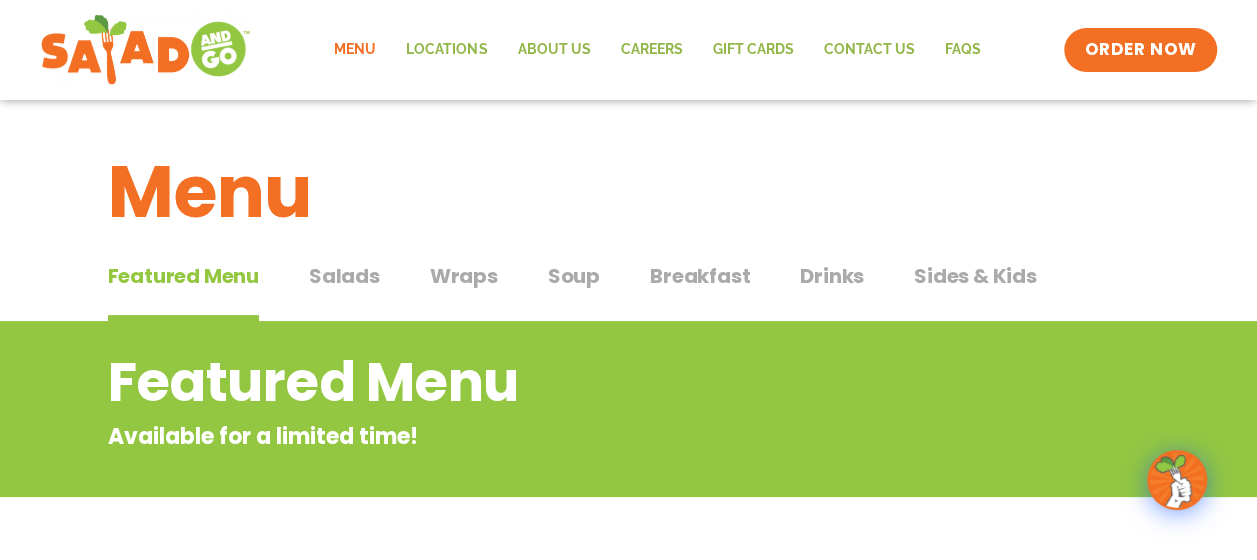 click on "Drinks" at bounding box center [832, 276] 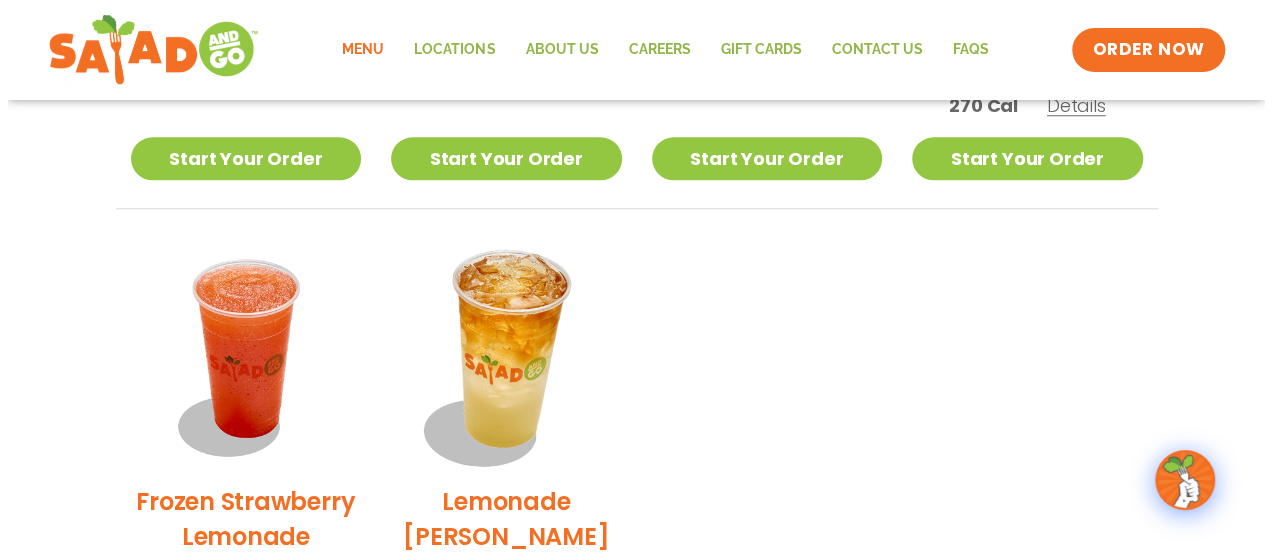 scroll, scrollTop: 884, scrollLeft: 0, axis: vertical 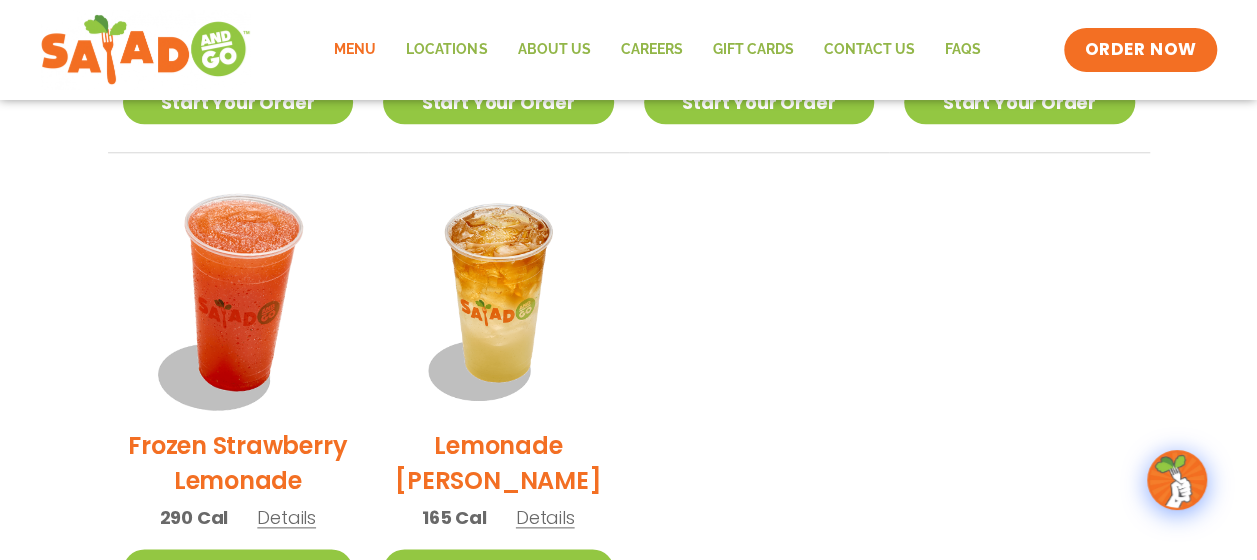 click at bounding box center (237, 297) 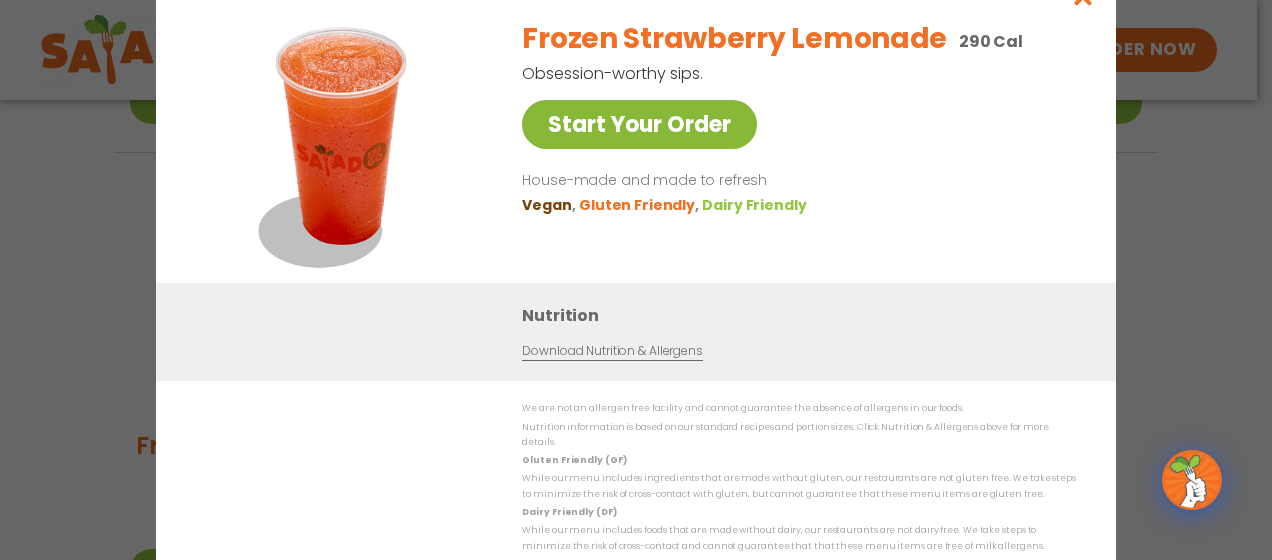 click on "Start Your Order" at bounding box center [639, 124] 